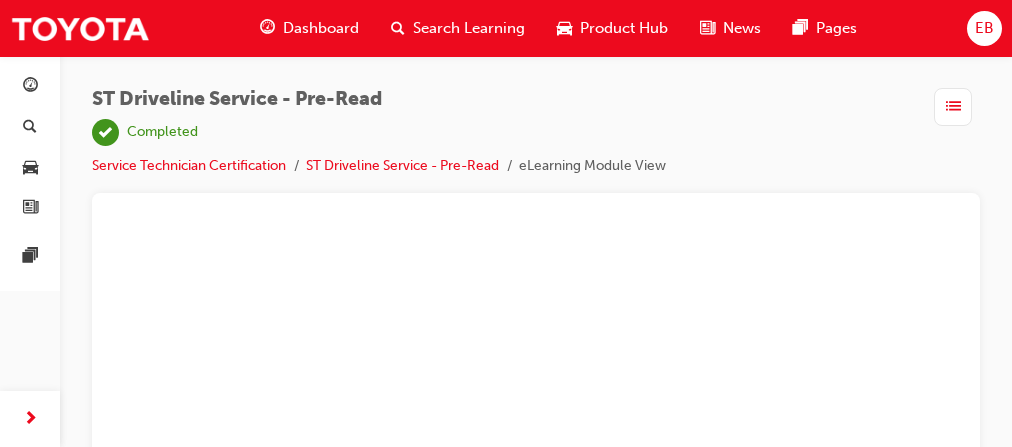 scroll, scrollTop: 55, scrollLeft: 0, axis: vertical 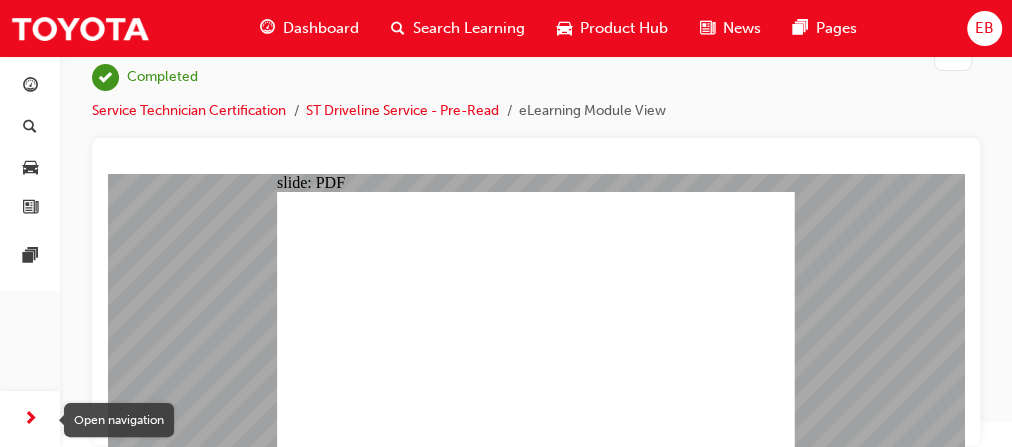 click at bounding box center (30, 419) 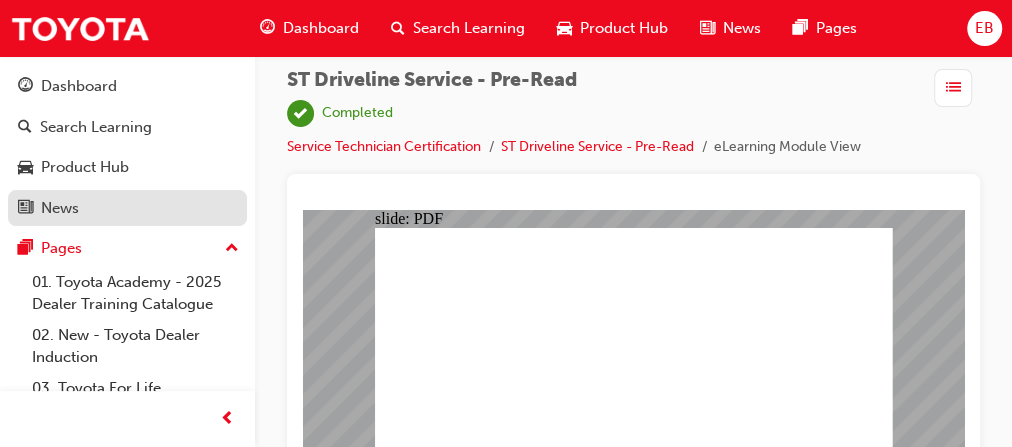 scroll, scrollTop: 0, scrollLeft: 0, axis: both 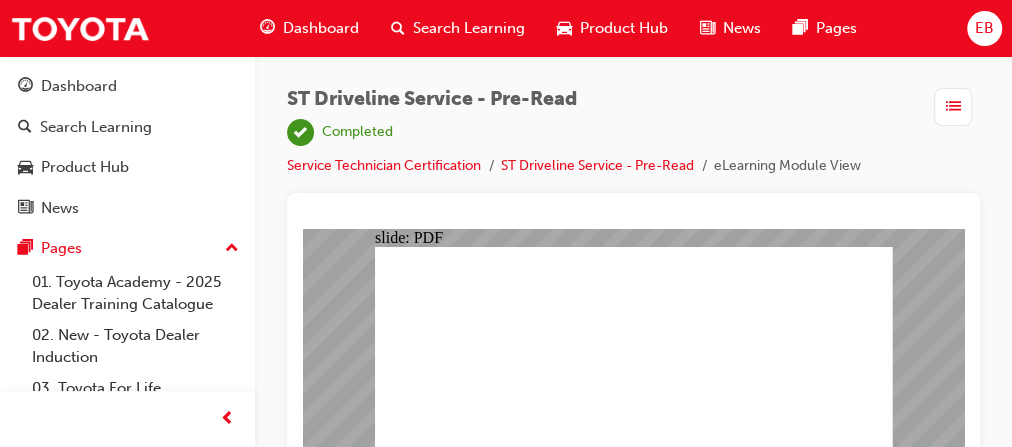 click on "Dashboard" at bounding box center [321, 28] 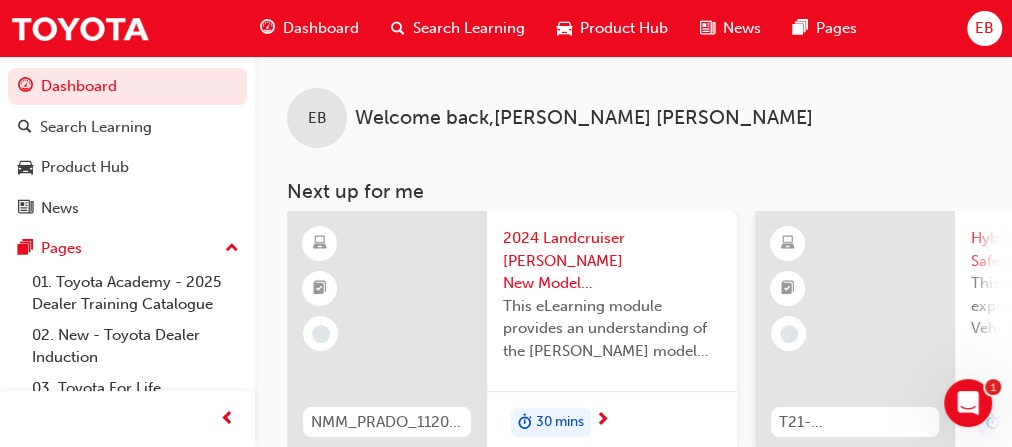 click on "Dashboard" at bounding box center (321, 28) 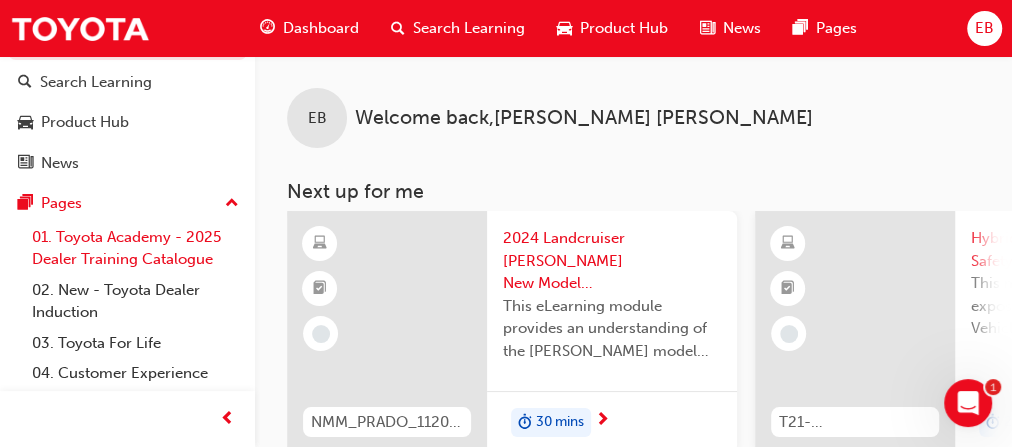 scroll, scrollTop: 80, scrollLeft: 0, axis: vertical 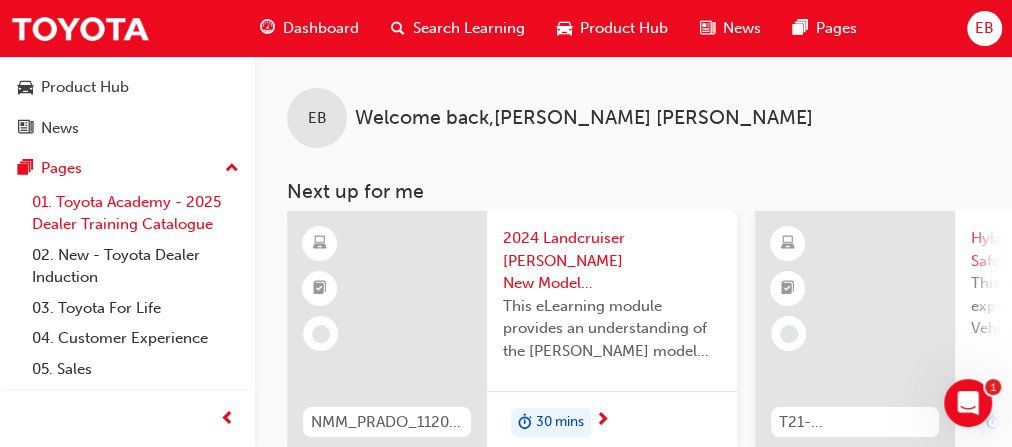 click on "01. Toyota Academy - 2025 Dealer Training Catalogue" at bounding box center [135, 213] 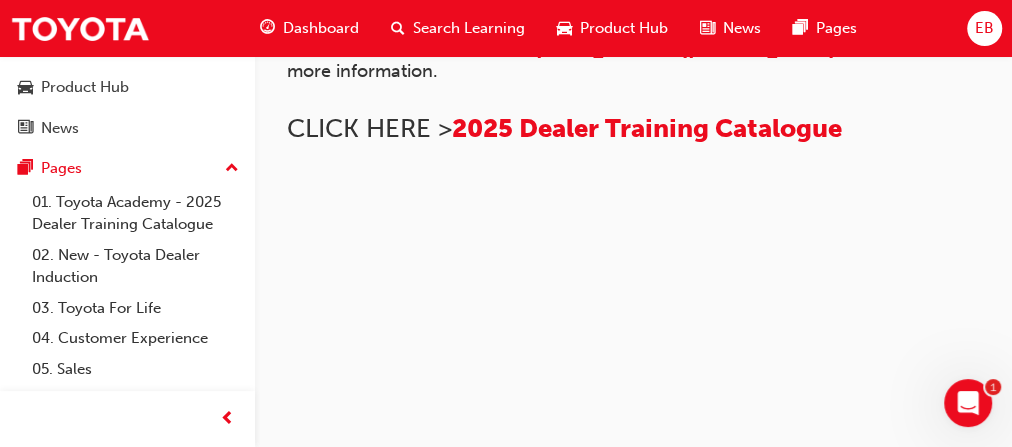 scroll, scrollTop: 720, scrollLeft: 0, axis: vertical 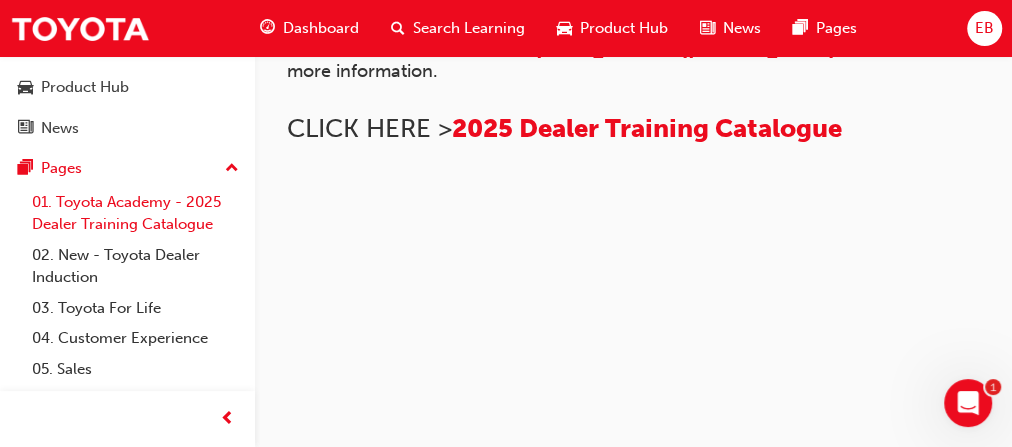 click on "01. Toyota Academy - 2025 Dealer Training Catalogue" at bounding box center [135, 213] 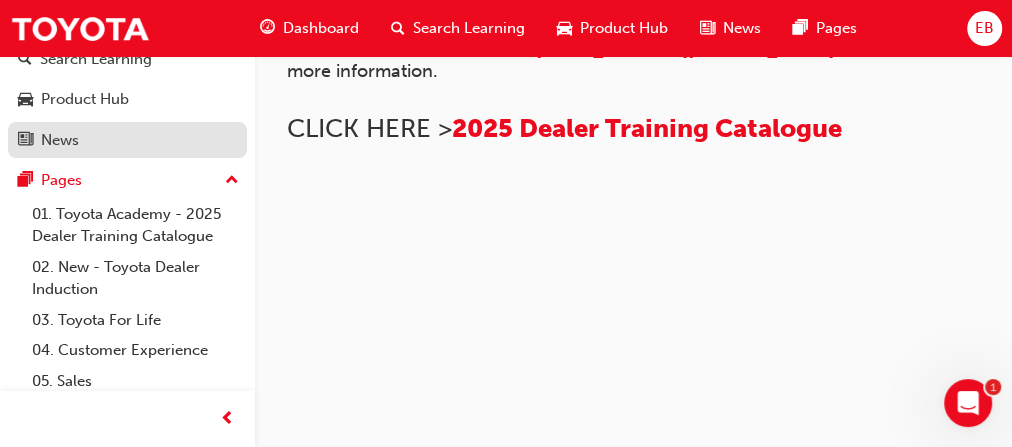 scroll, scrollTop: 0, scrollLeft: 0, axis: both 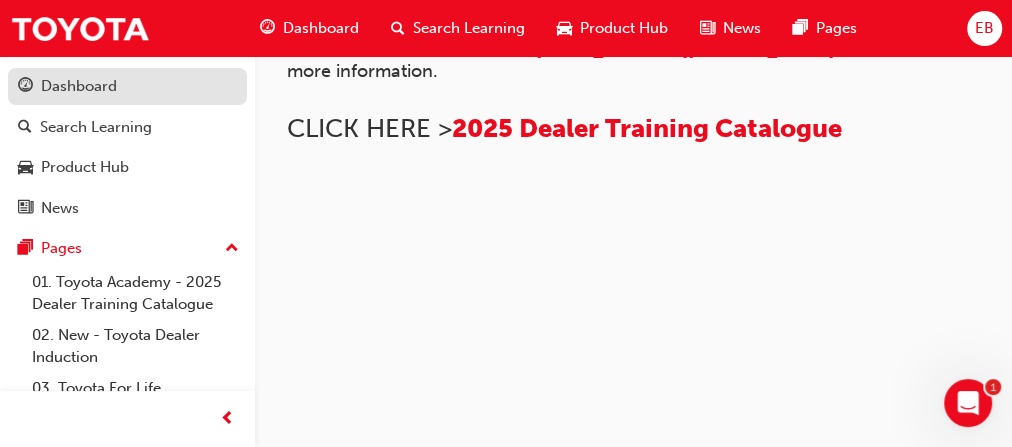 click on "Dashboard" at bounding box center [79, 86] 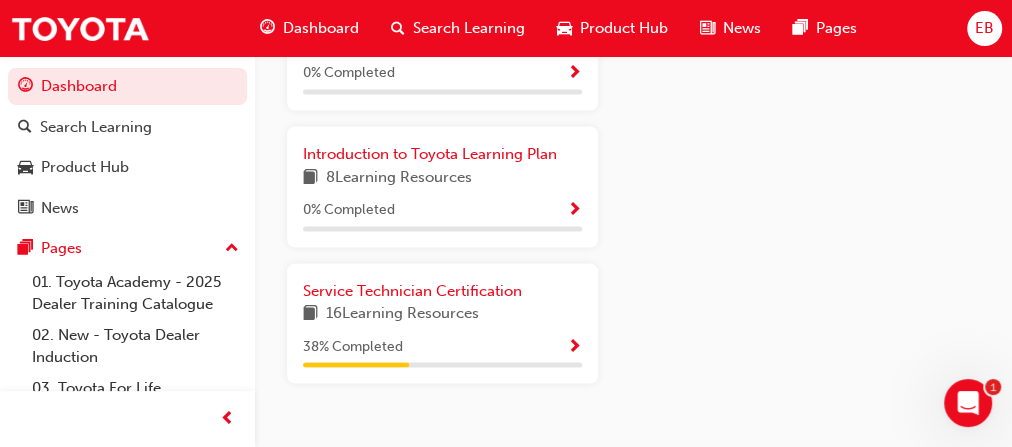 scroll, scrollTop: 1794, scrollLeft: 0, axis: vertical 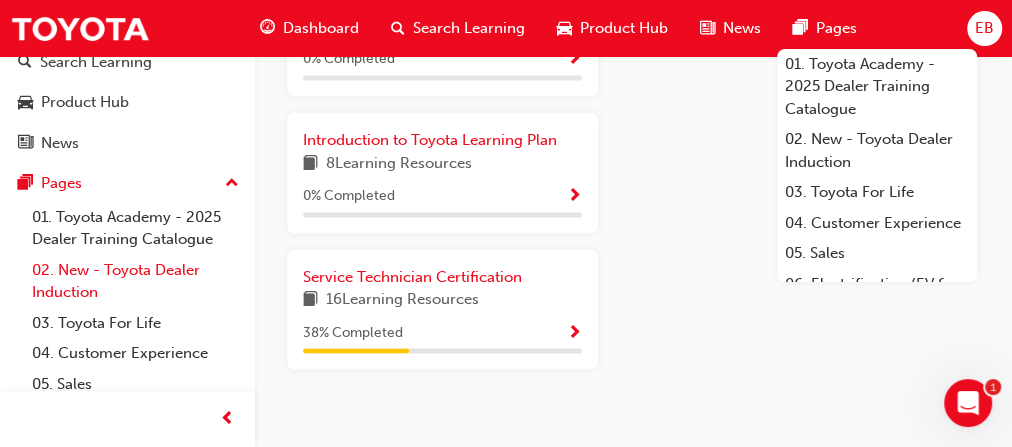 click on "01. Toyota Academy - 2025 Dealer Training Catalogue 02. New - Toyota Dealer Induction  03. Toyota For Life 04. Customer Experience 05. Sales 06. Electrification (EV & Hybrid) 07. Parts21 Certification 08. Service 09. Technical  10. TUNE Rev-Up Training All Pages" at bounding box center [127, 403] 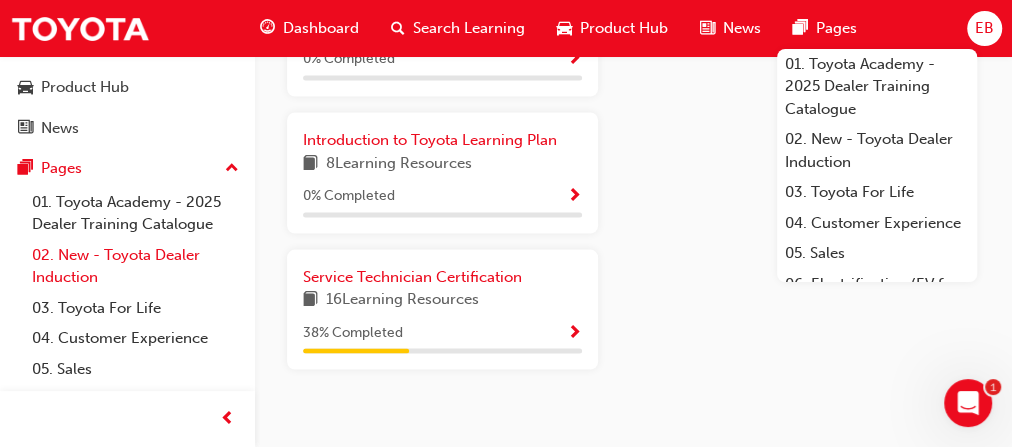 click on "02. New - Toyota Dealer Induction" at bounding box center (135, 266) 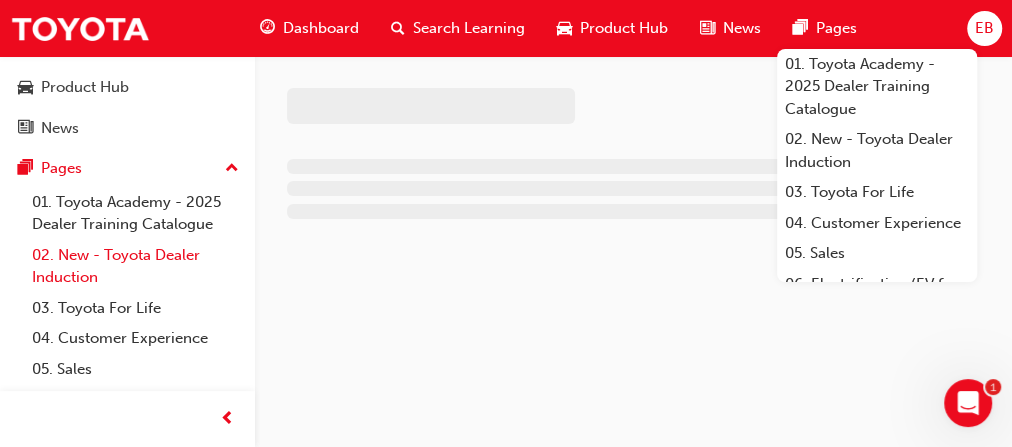scroll, scrollTop: 0, scrollLeft: 0, axis: both 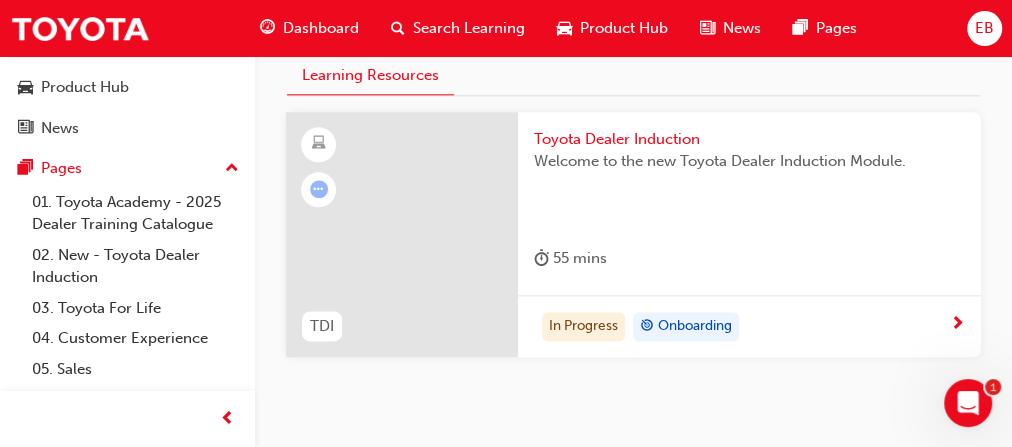 click at bounding box center [957, 325] 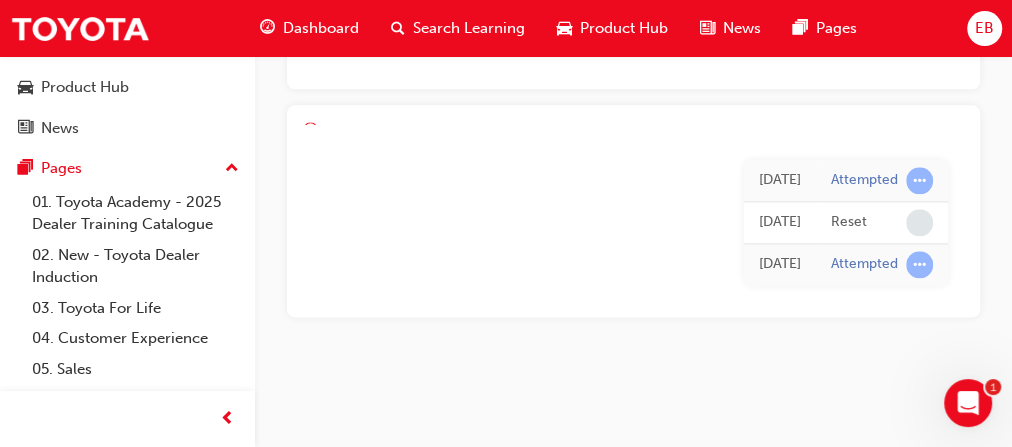 scroll, scrollTop: 1396, scrollLeft: 0, axis: vertical 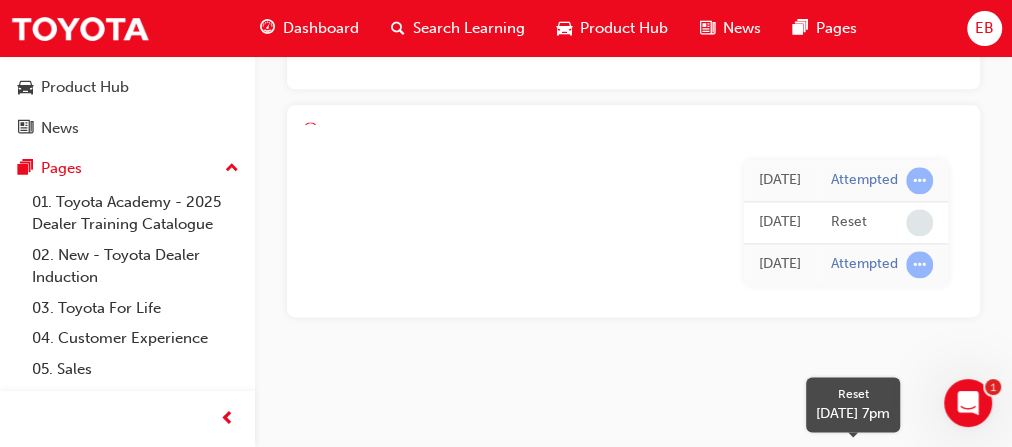 click at bounding box center (919, 222) 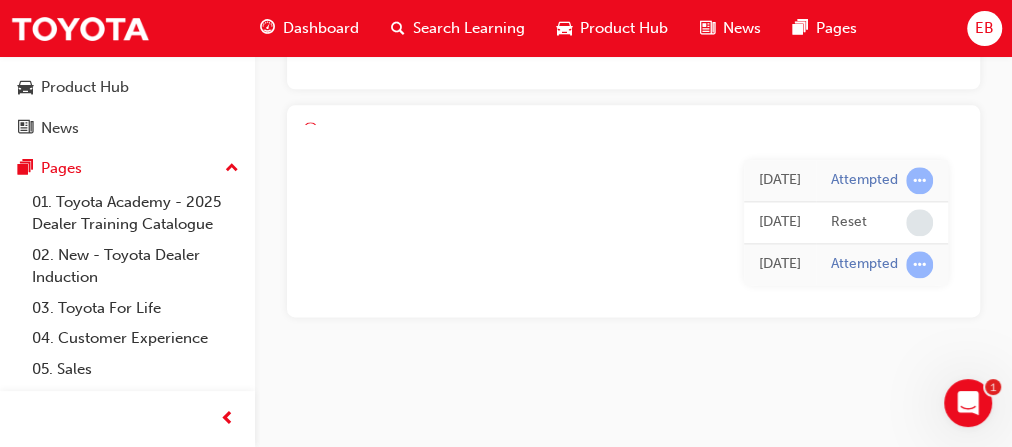 click on "[DATE] Attempted   [DATE] Reset   [DATE] Attempted" at bounding box center [633, 222] 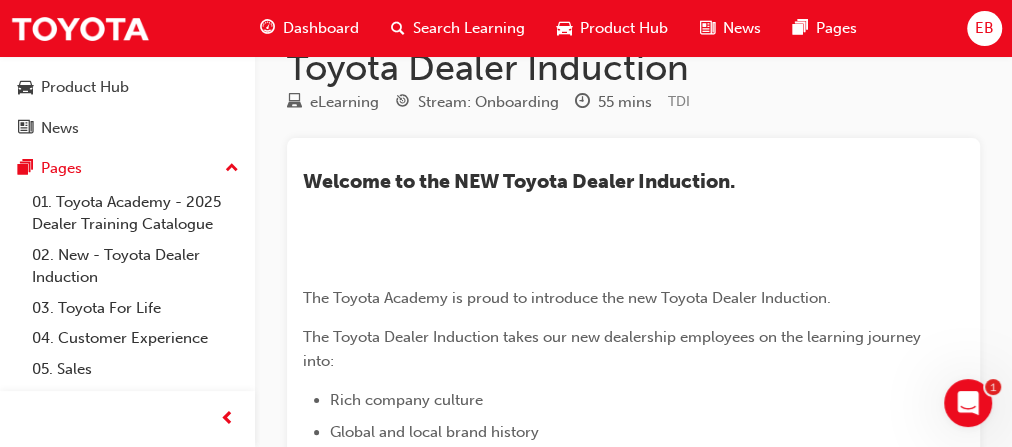 scroll, scrollTop: 0, scrollLeft: 0, axis: both 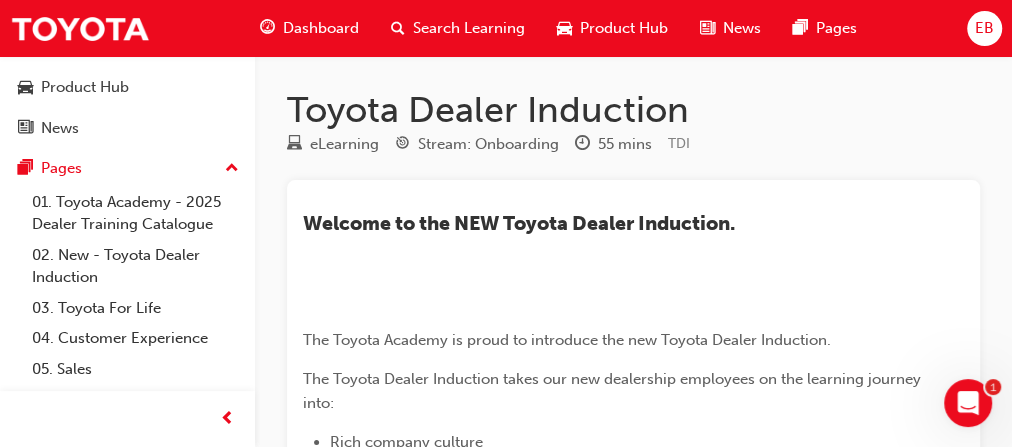 click at bounding box center [582, 145] 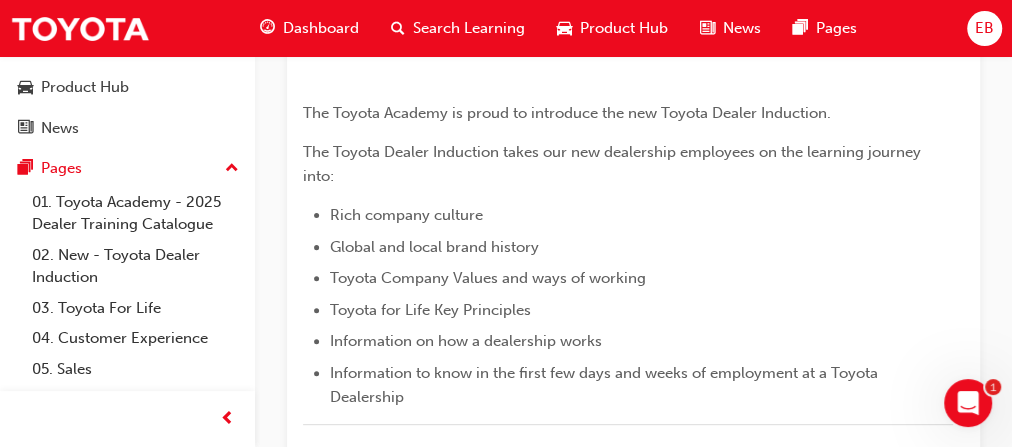 scroll, scrollTop: 240, scrollLeft: 0, axis: vertical 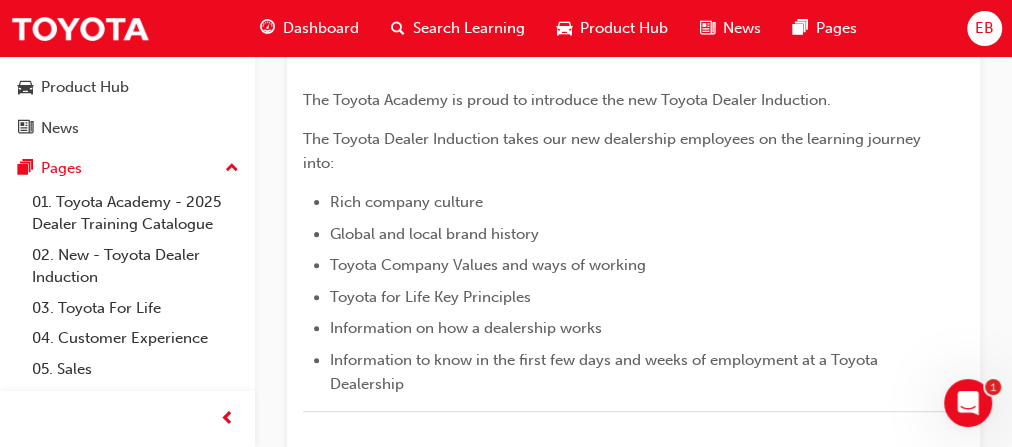 click at bounding box center [303, 66] 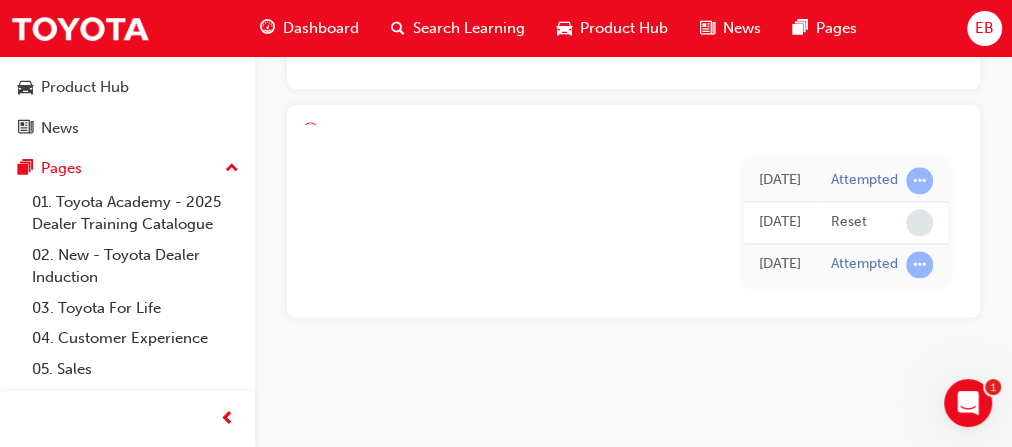 scroll, scrollTop: 1396, scrollLeft: 0, axis: vertical 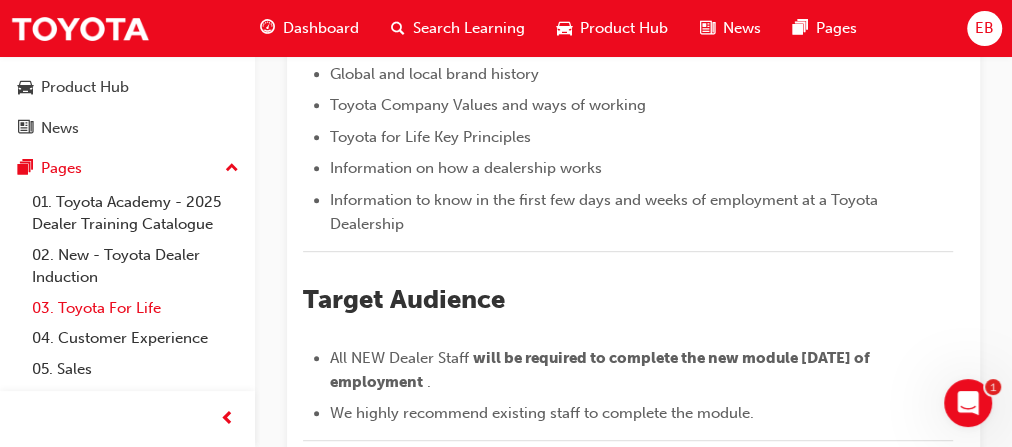click on "03. Toyota For Life" at bounding box center (135, 308) 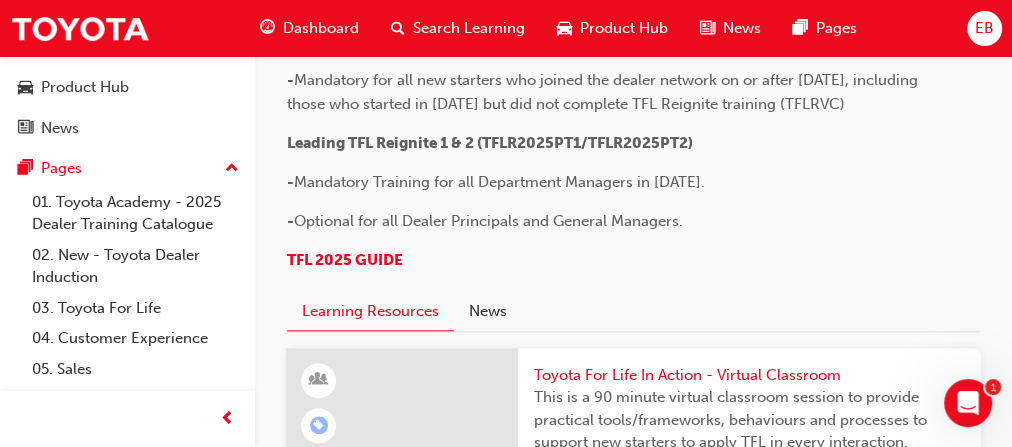 scroll, scrollTop: 880, scrollLeft: 0, axis: vertical 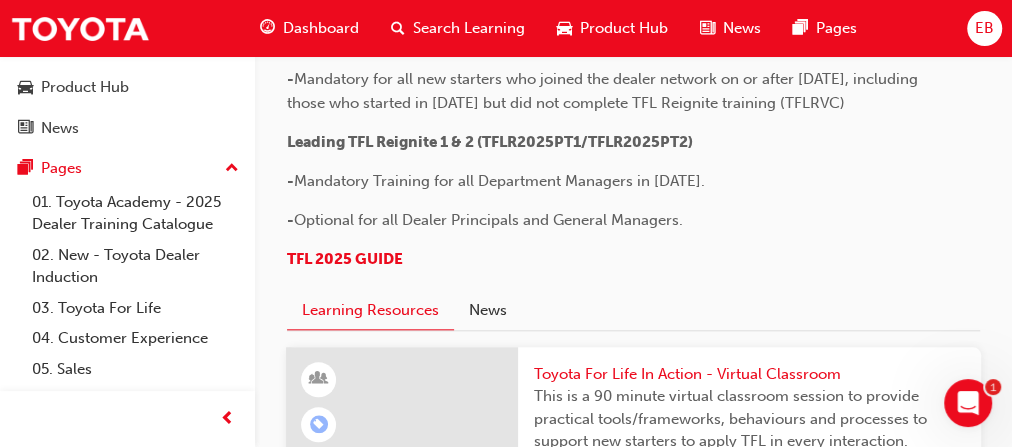 click on "TFL 2025 GUIDE" at bounding box center [612, 261] 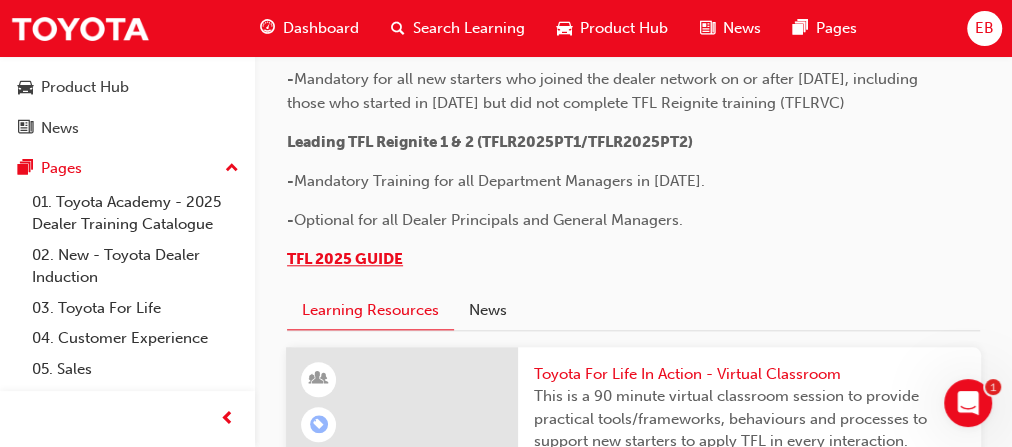 click on "TFL 2025 GUIDE" at bounding box center [345, 259] 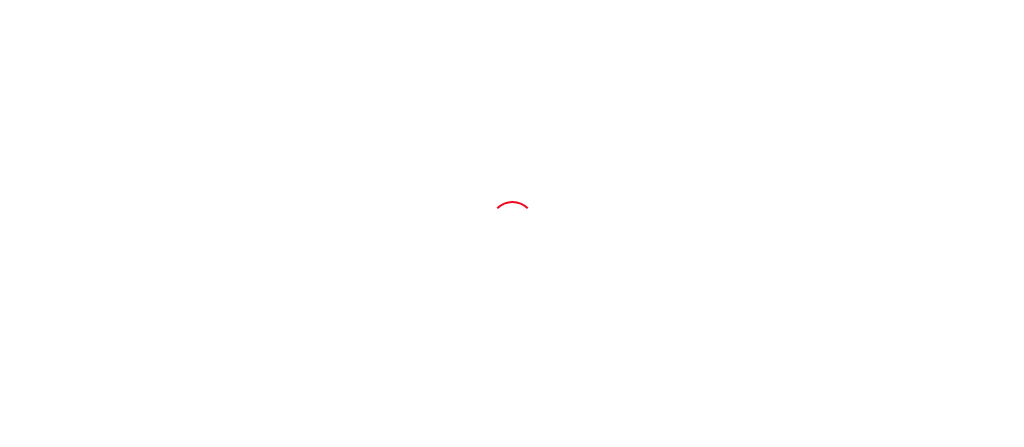 scroll, scrollTop: 0, scrollLeft: 0, axis: both 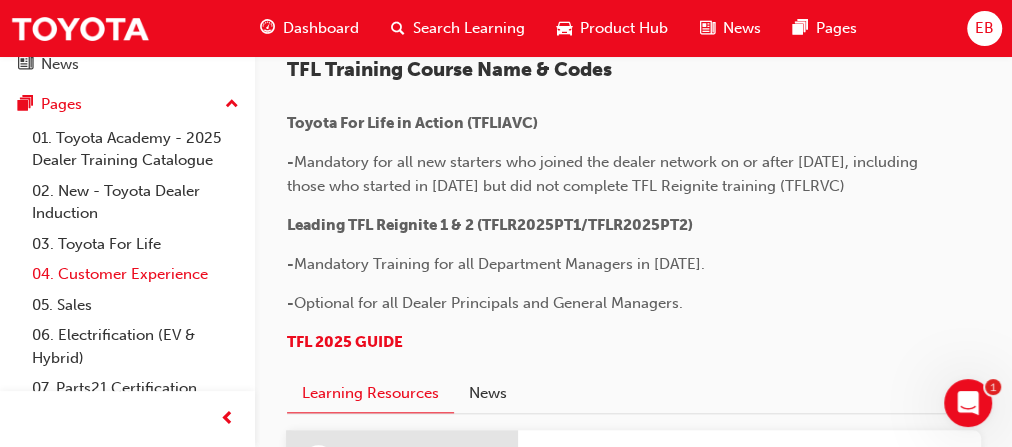 click on "04. Customer Experience" at bounding box center [135, 274] 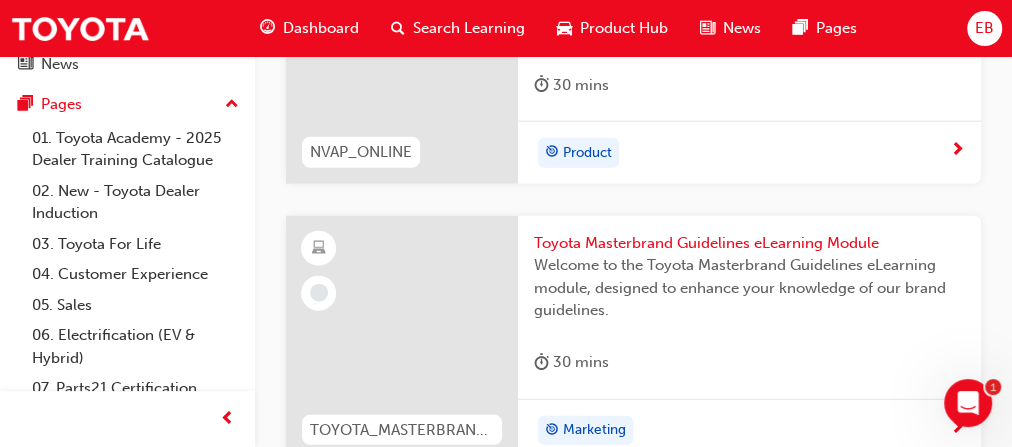 scroll, scrollTop: 6187, scrollLeft: 0, axis: vertical 